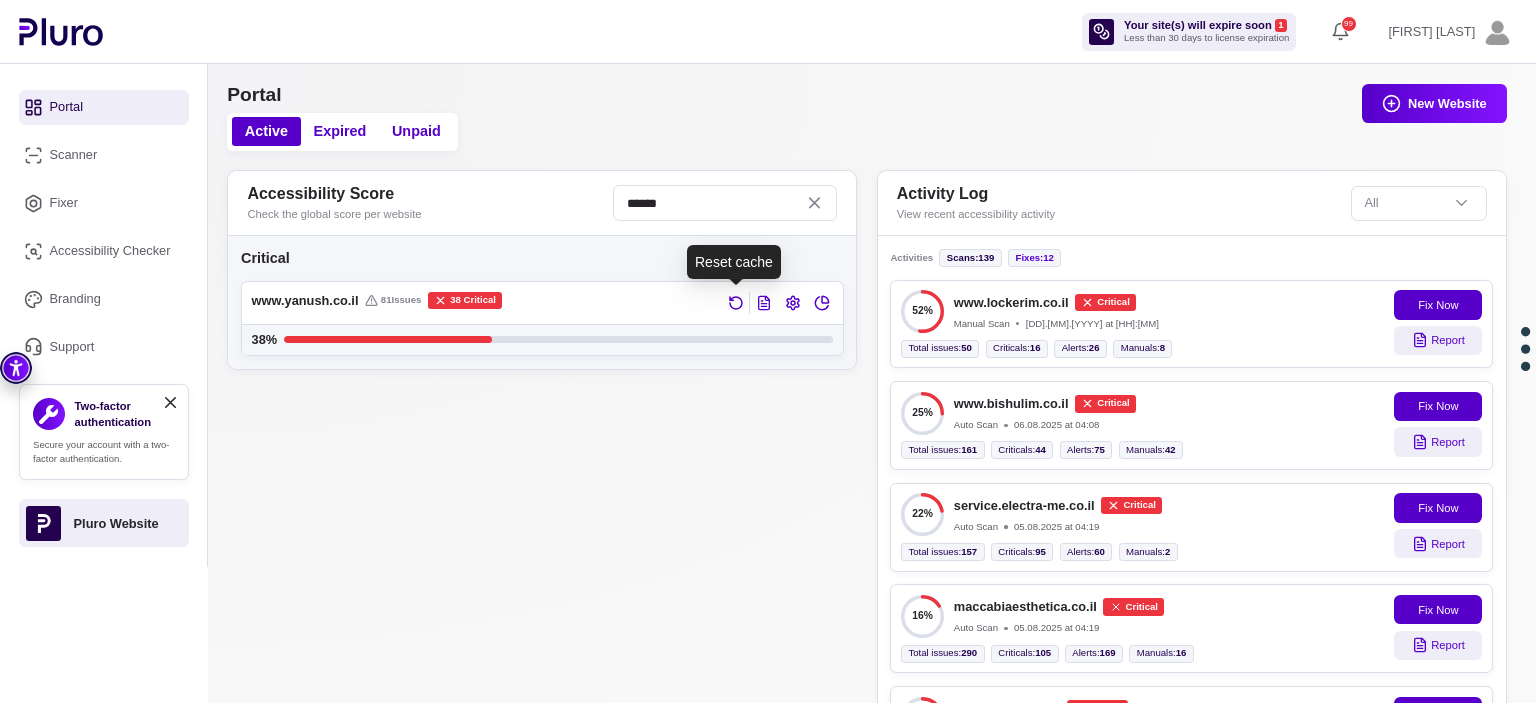 scroll, scrollTop: 0, scrollLeft: 0, axis: both 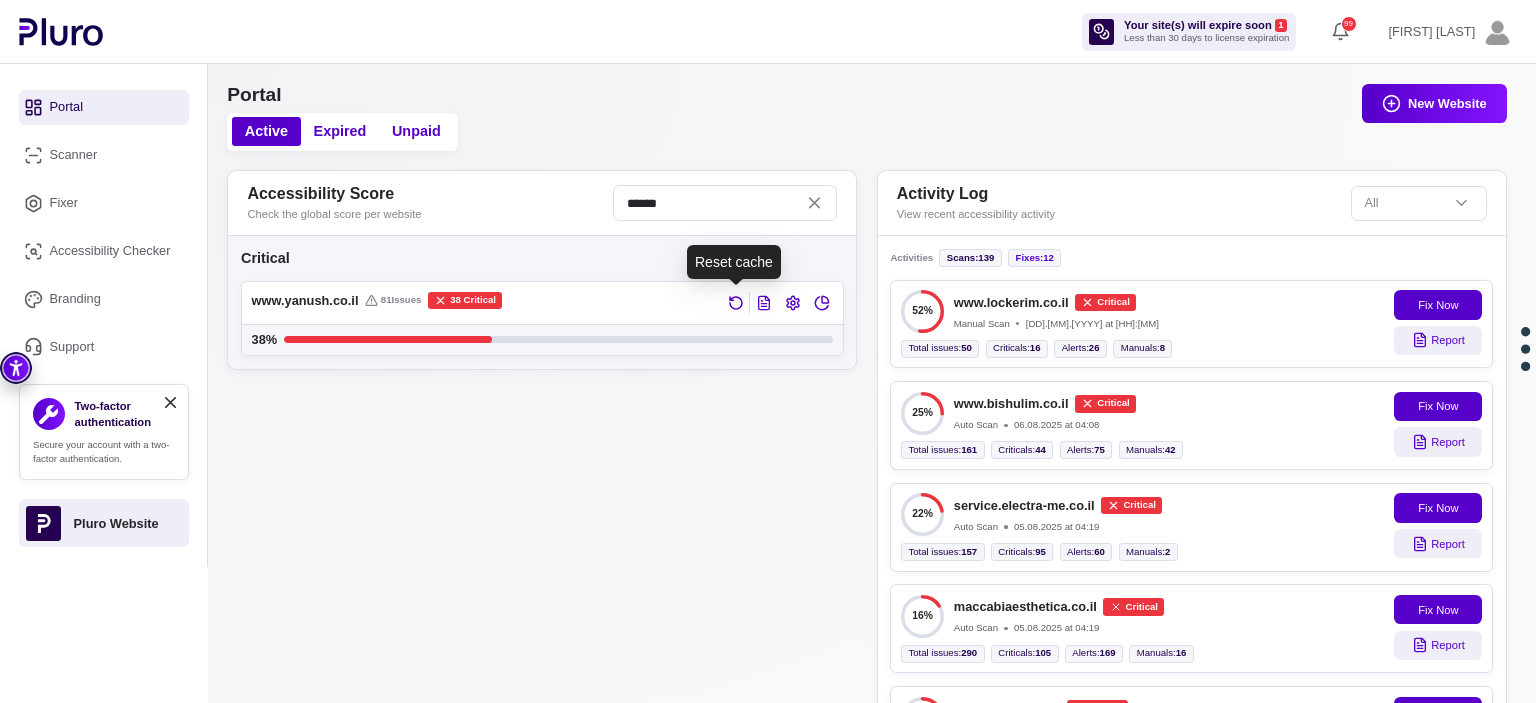 click 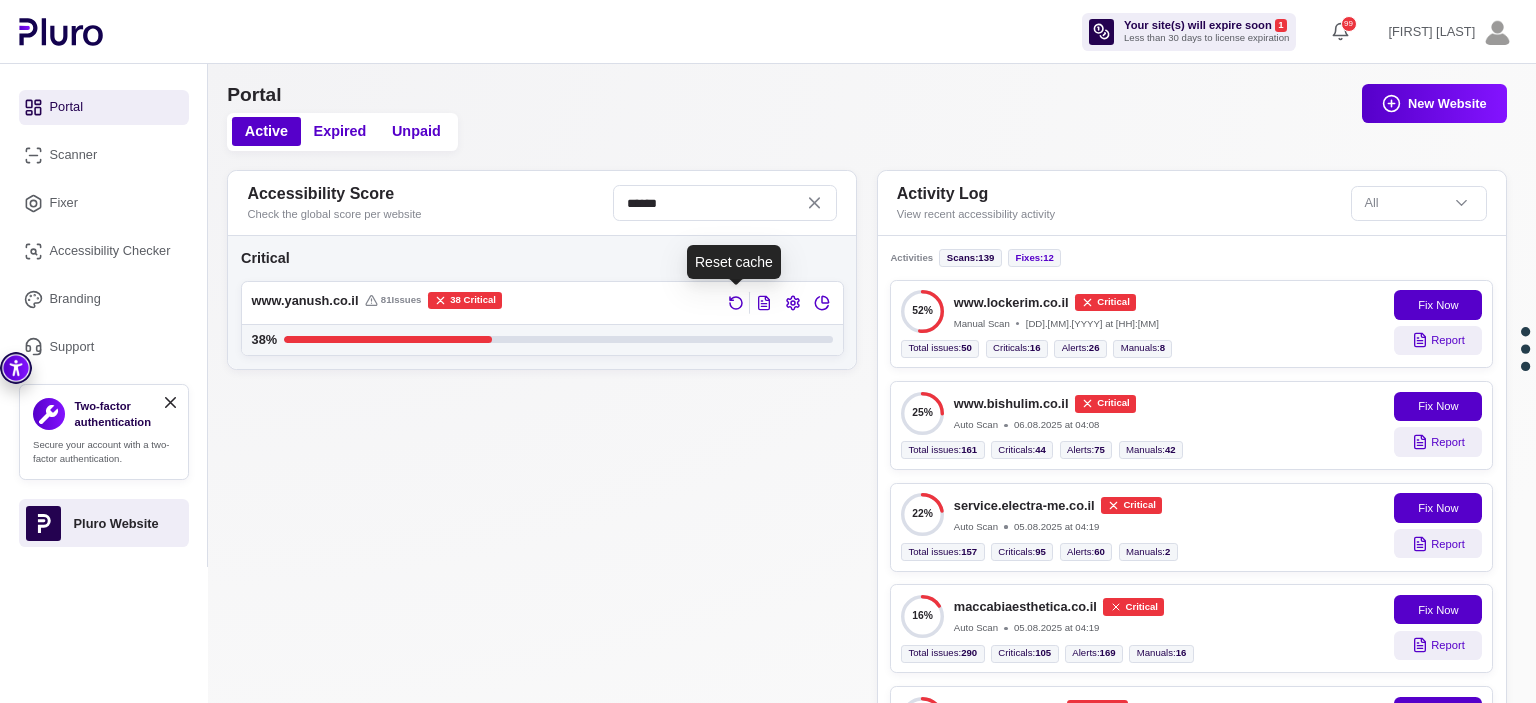 click 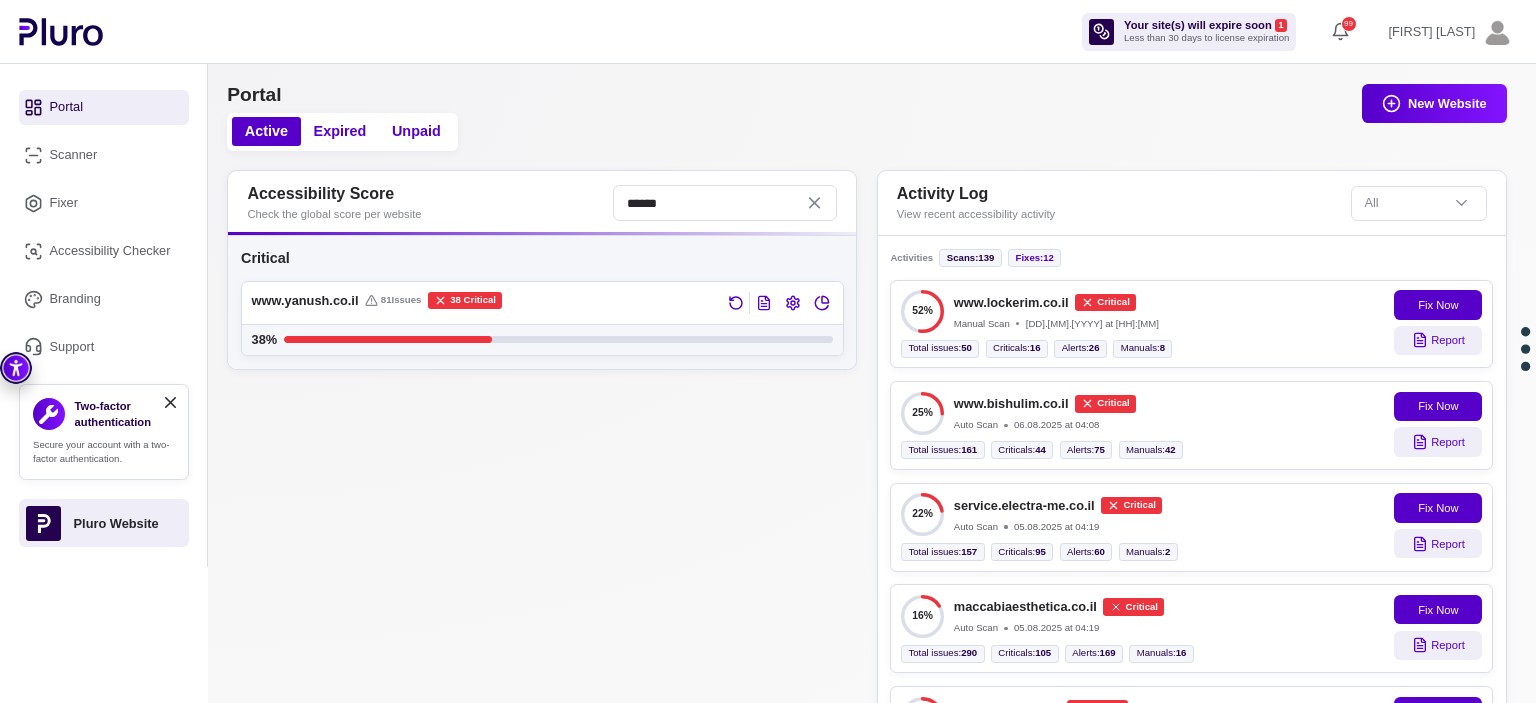 click 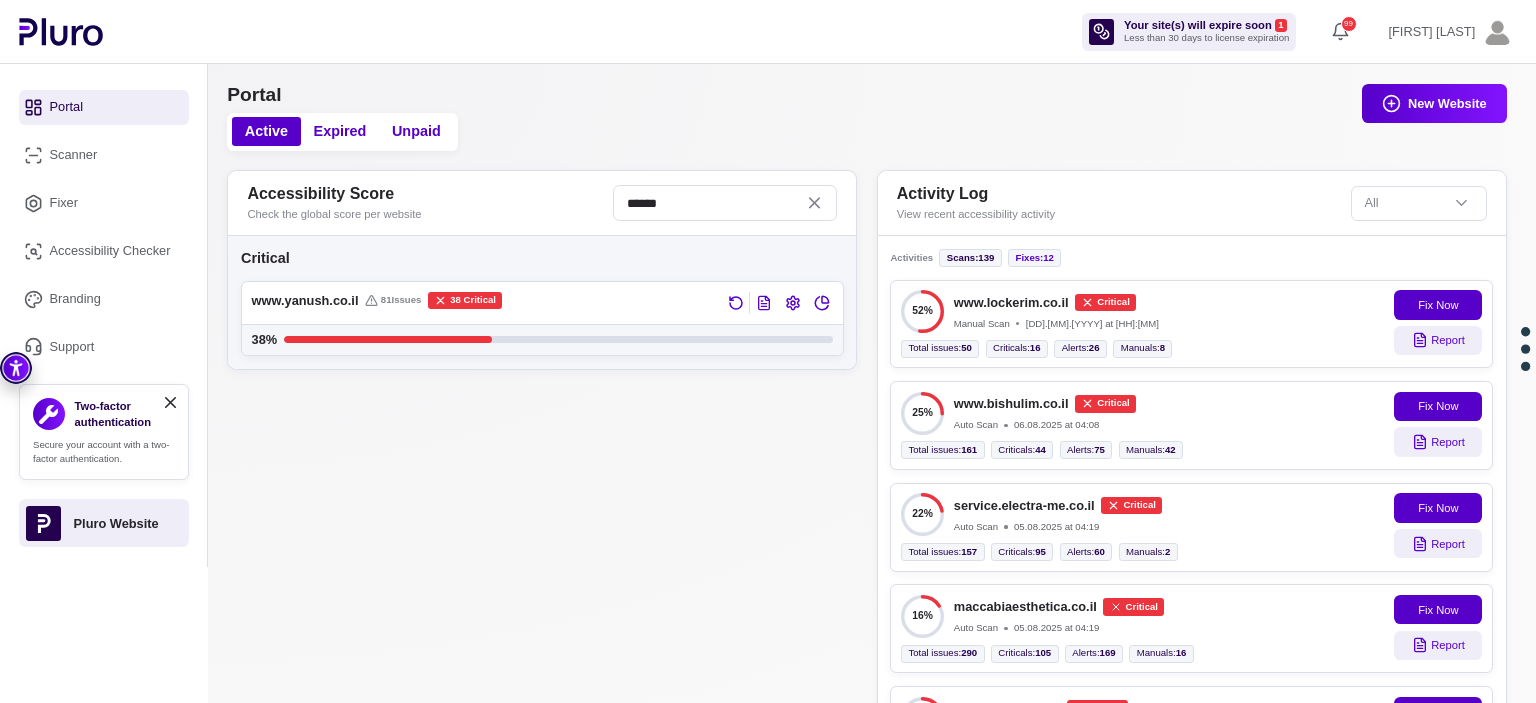 click 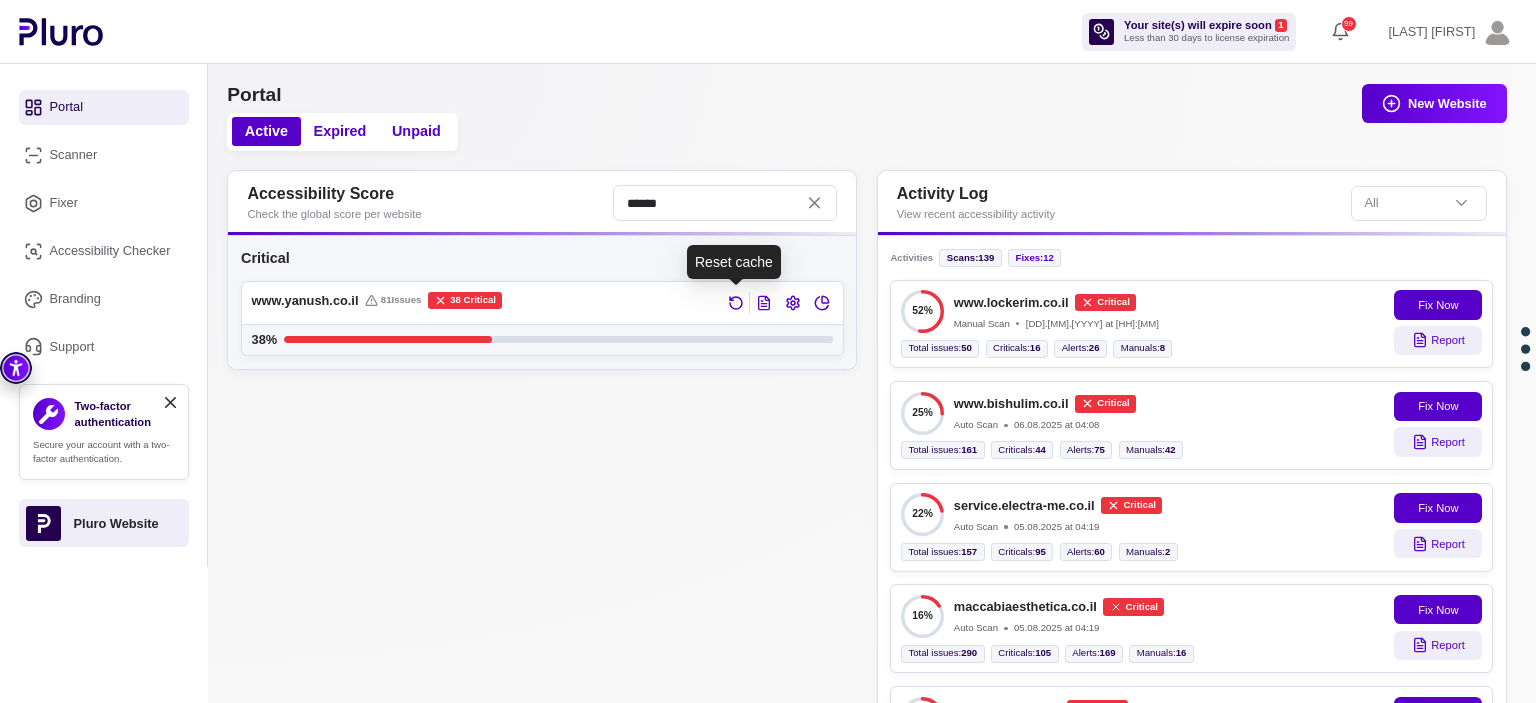 scroll, scrollTop: 0, scrollLeft: 0, axis: both 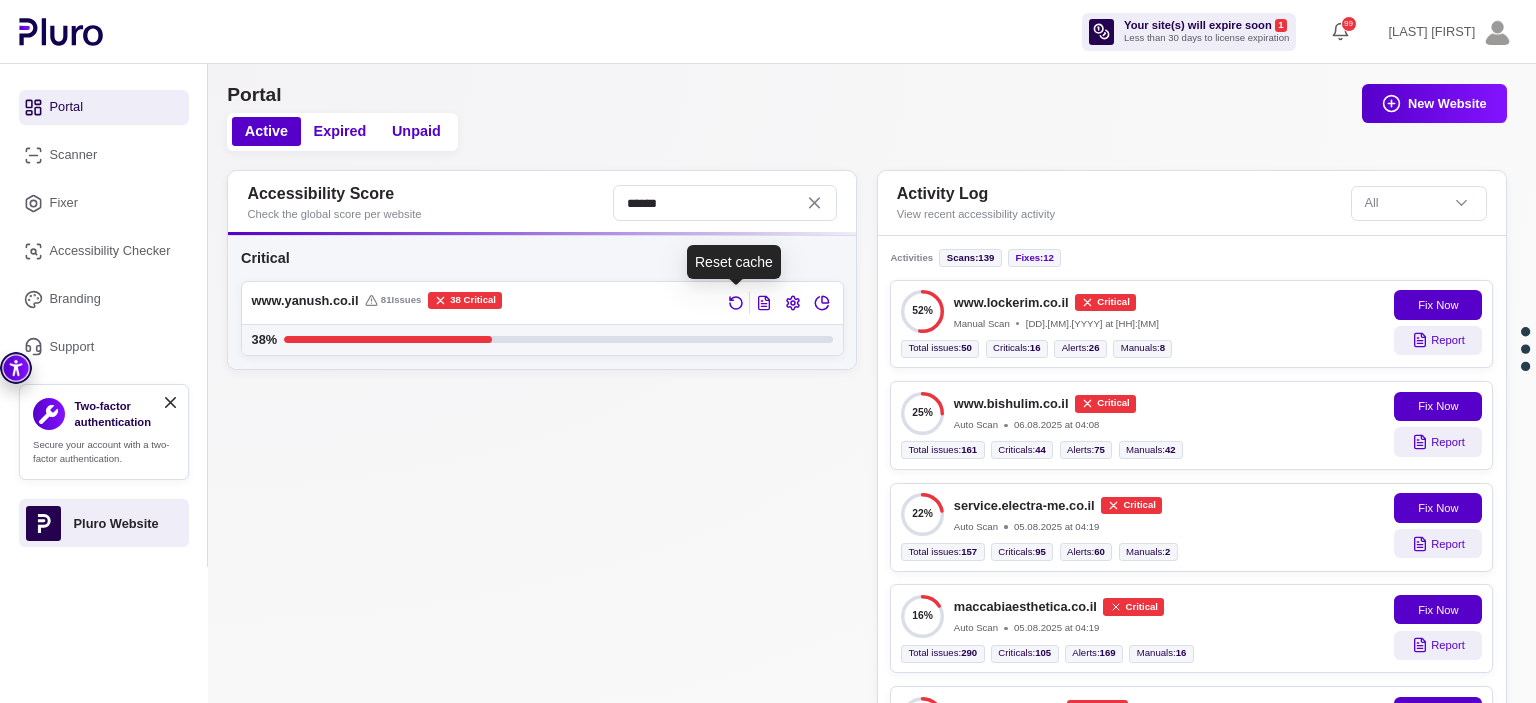 click 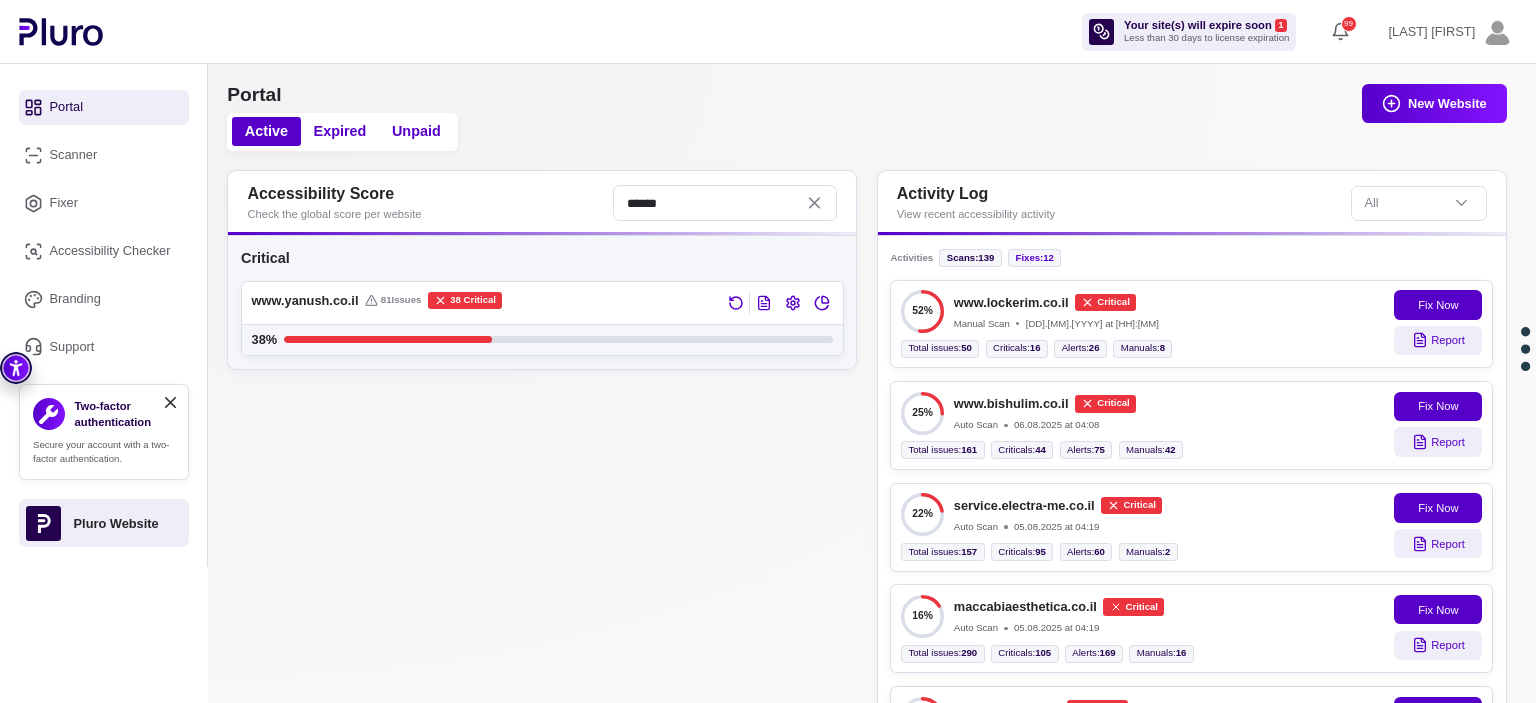 click 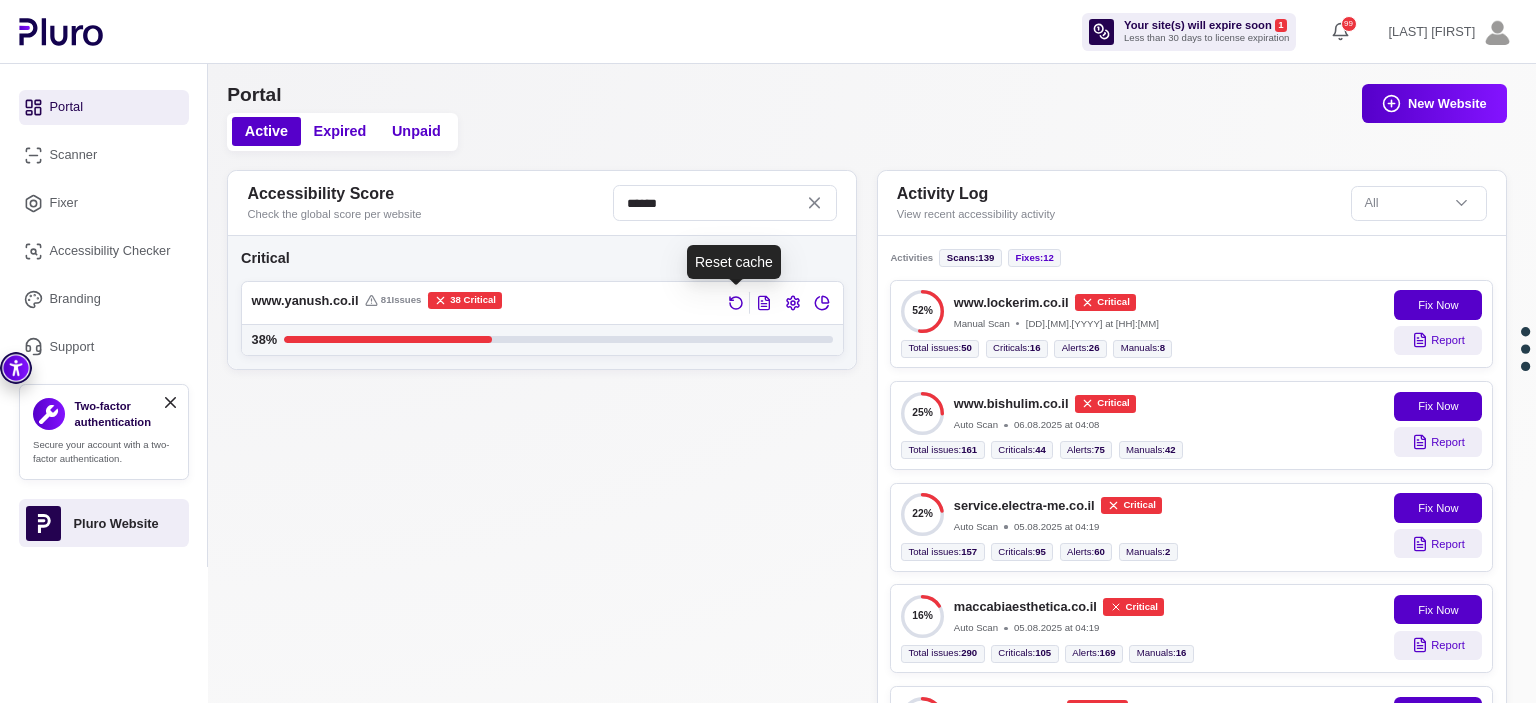 click 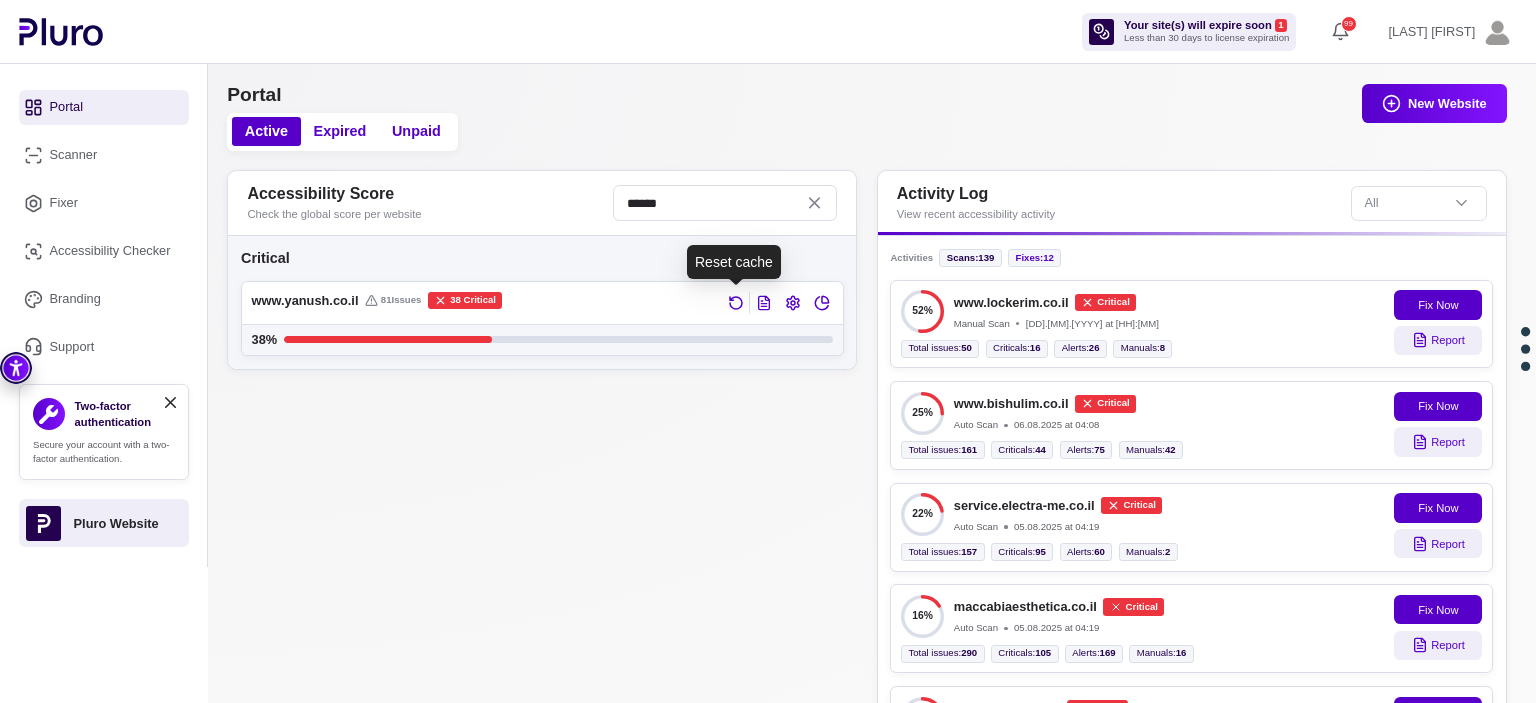 click 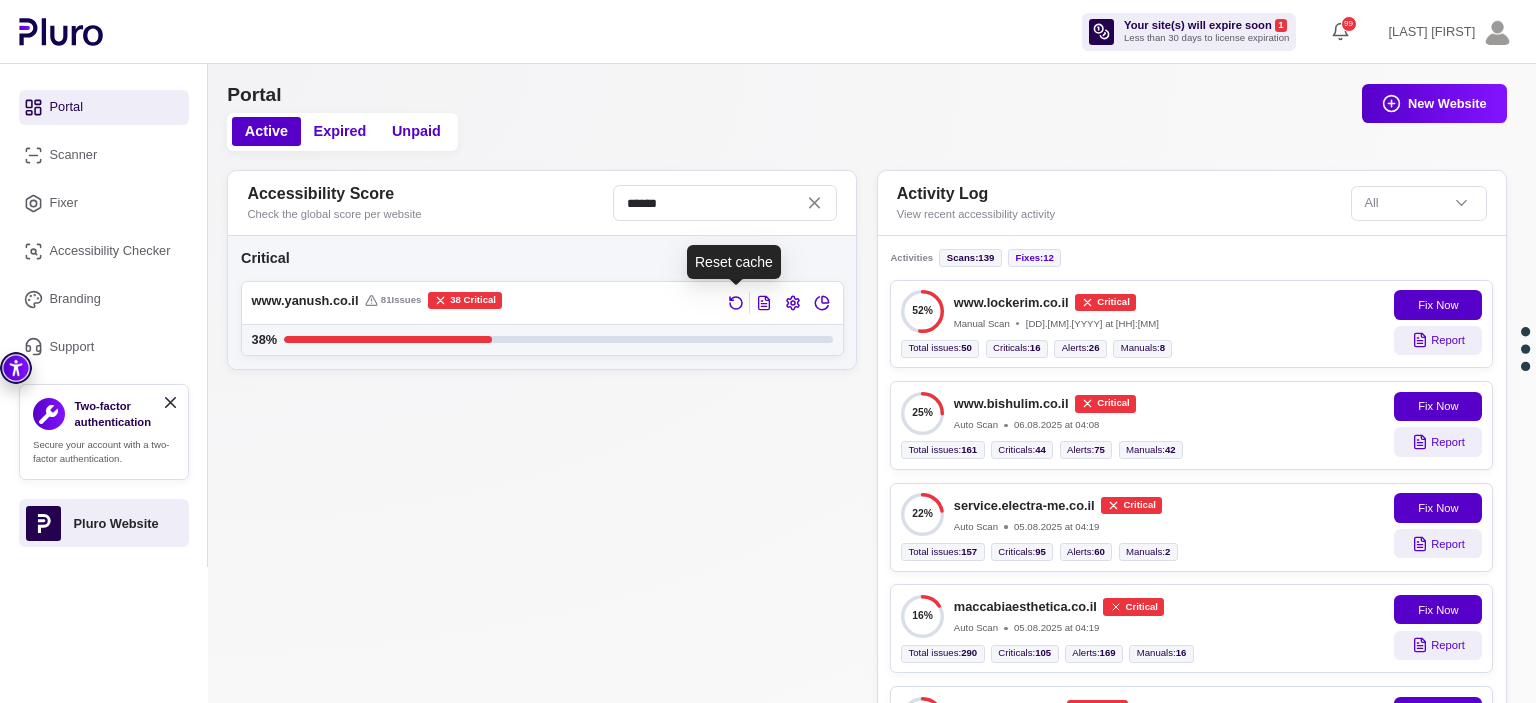 click at bounding box center (735, 303) 